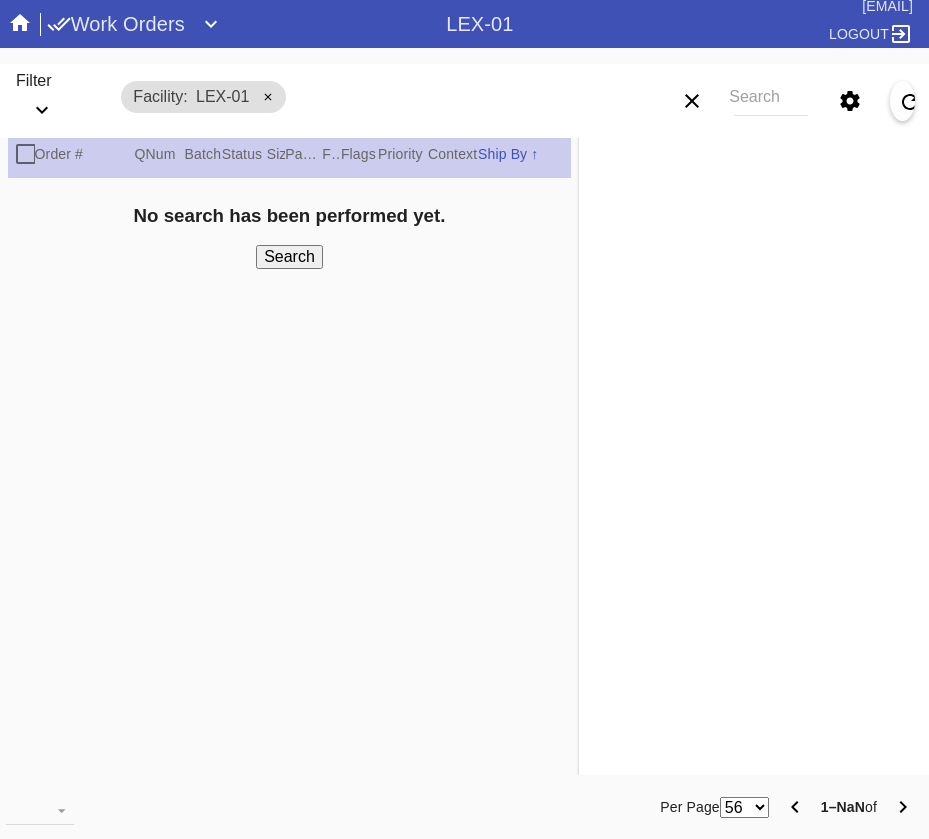 scroll, scrollTop: 0, scrollLeft: 0, axis: both 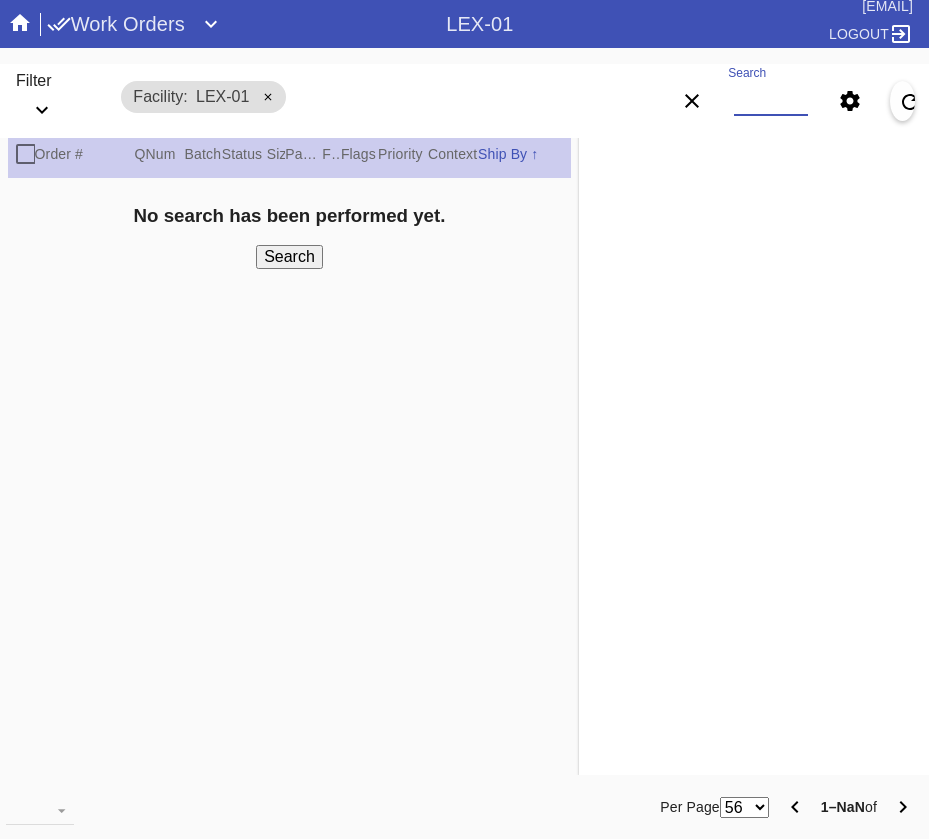 paste on "[WORK_ORDER] [WORK_ORDER] [WORK_ORDER] [WORK_ORDER]" 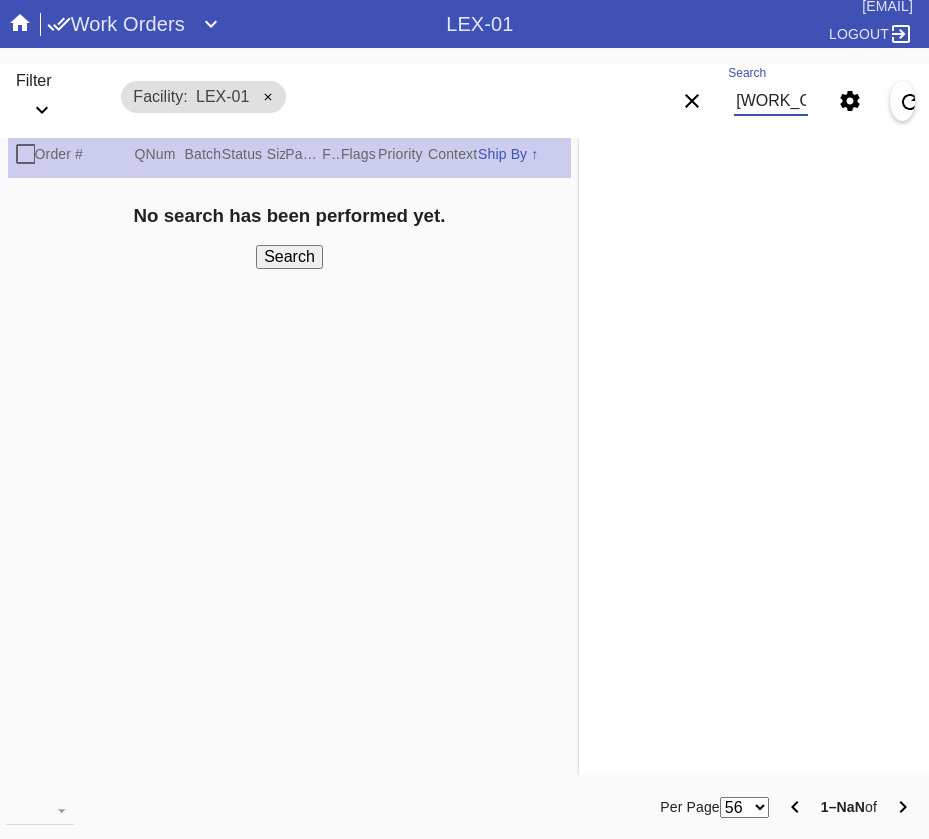 scroll, scrollTop: 0, scrollLeft: 536, axis: horizontal 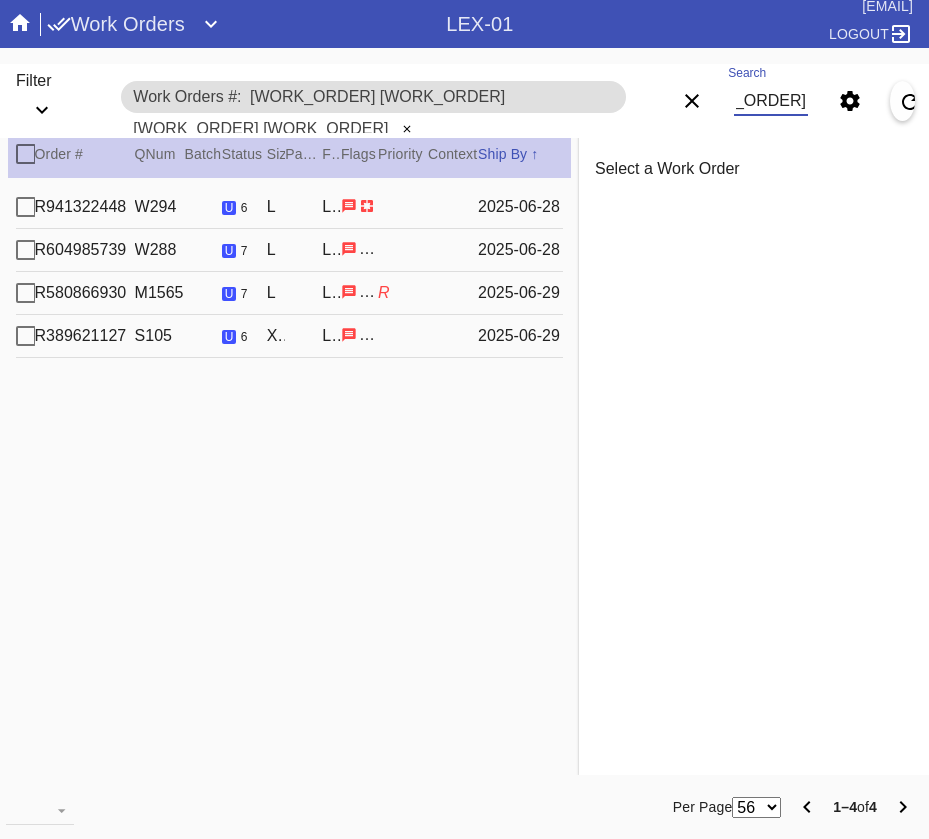 type on "[WORK_ORDER] [WORK_ORDER] [WORK_ORDER] [WORK_ORDER]" 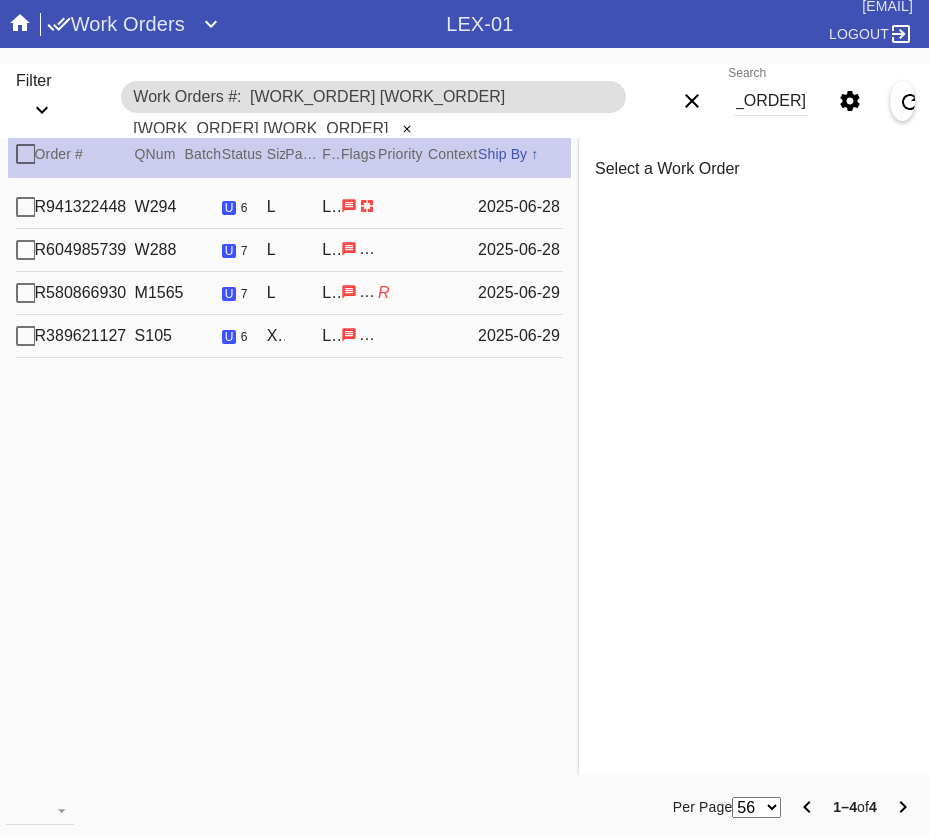 click on "R941322448" at bounding box center [85, 207] 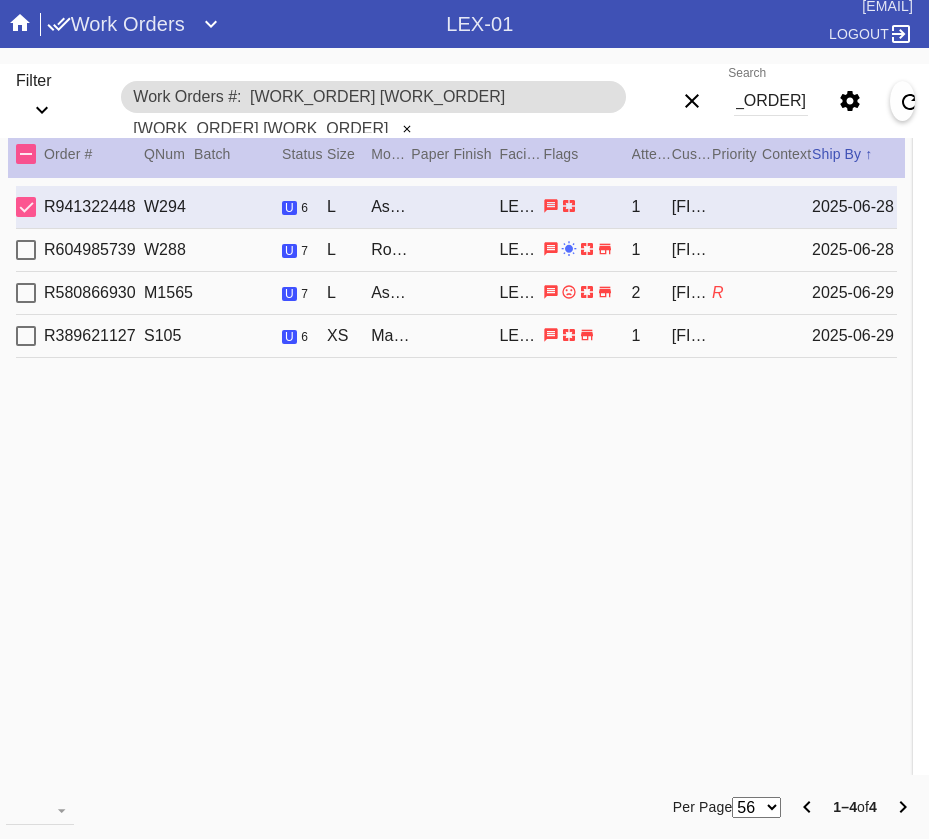 scroll, scrollTop: 0, scrollLeft: 0, axis: both 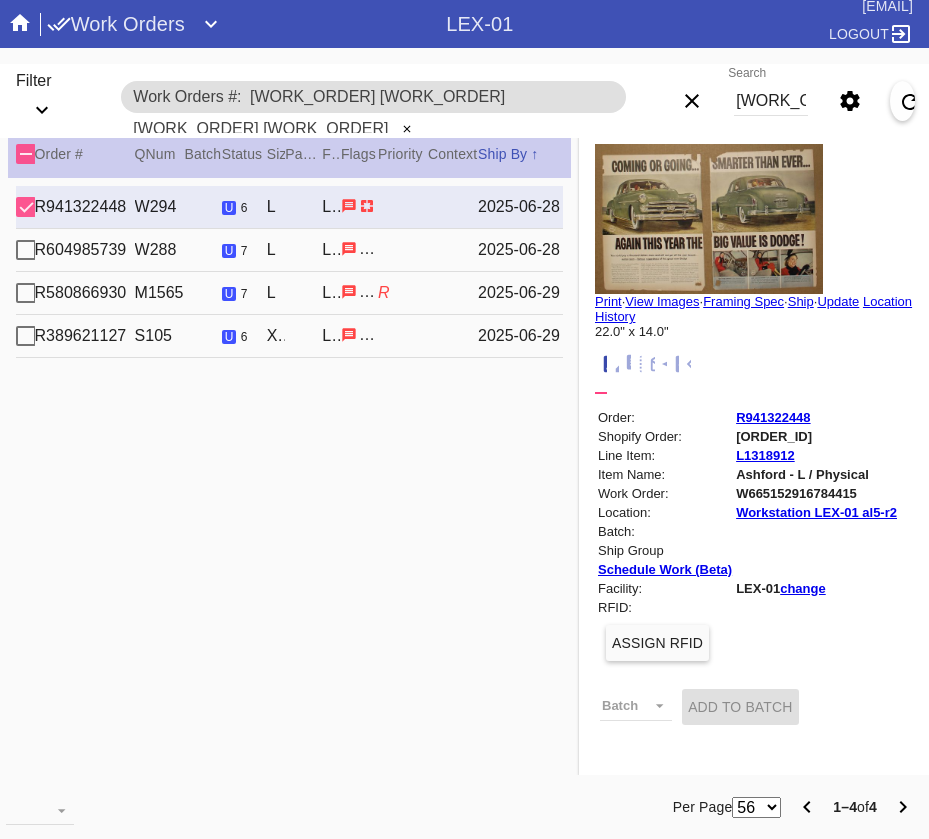 click on "R389621127" at bounding box center [85, 207] 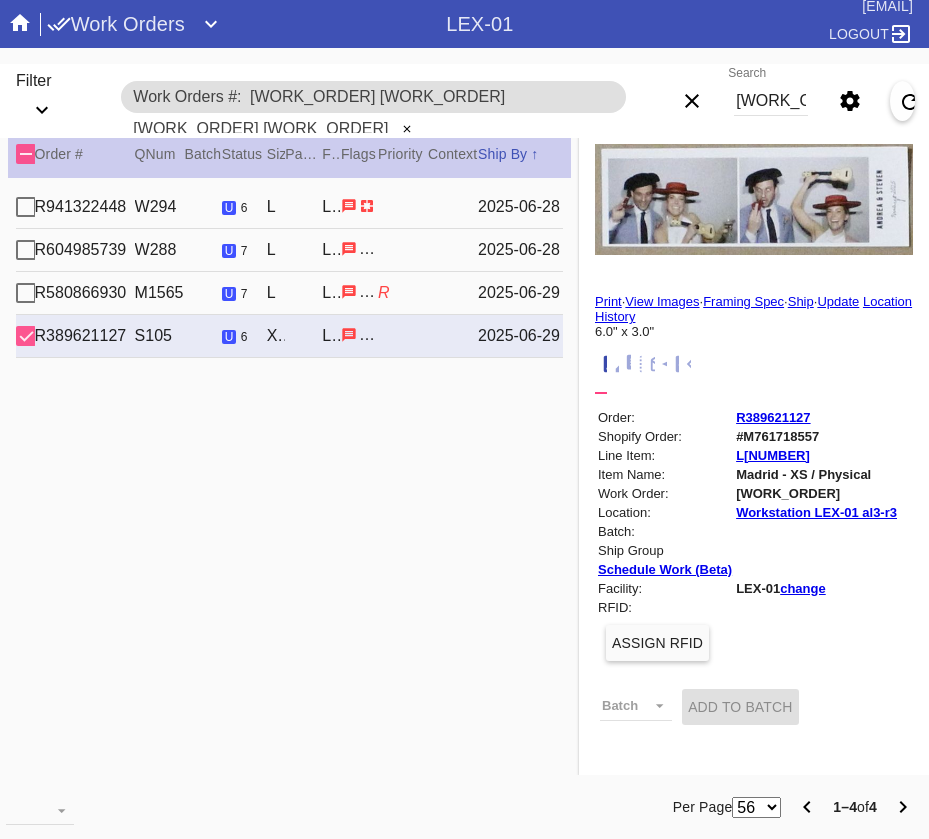click on "Print" at bounding box center [608, 301] 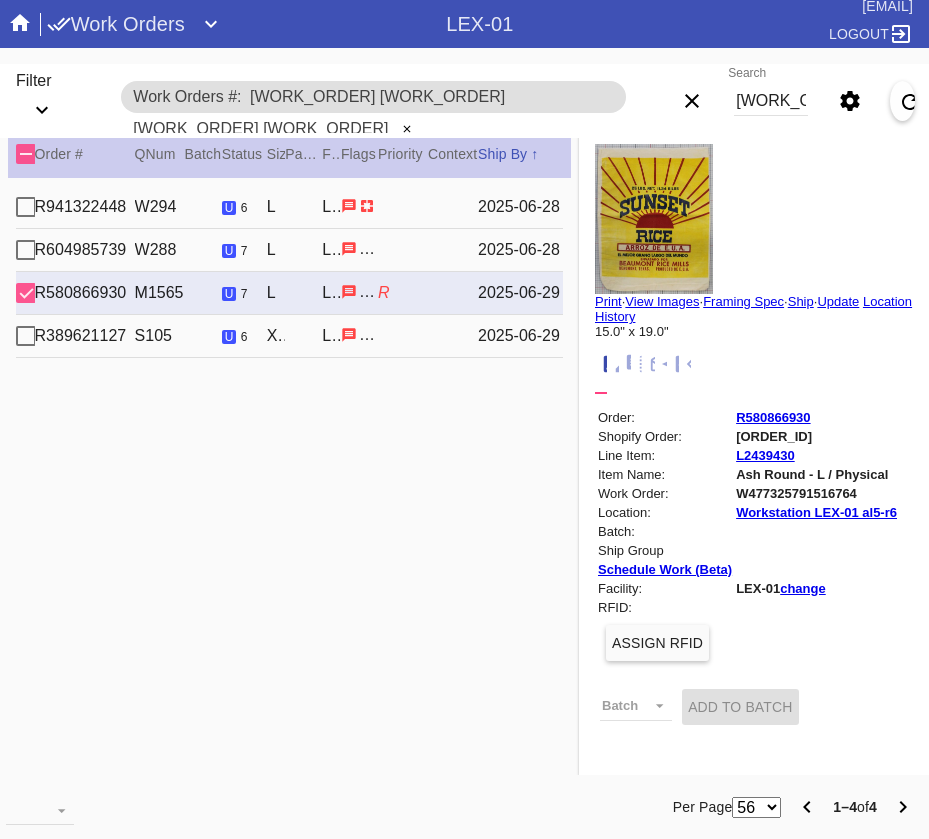 click on "Print" at bounding box center (608, 301) 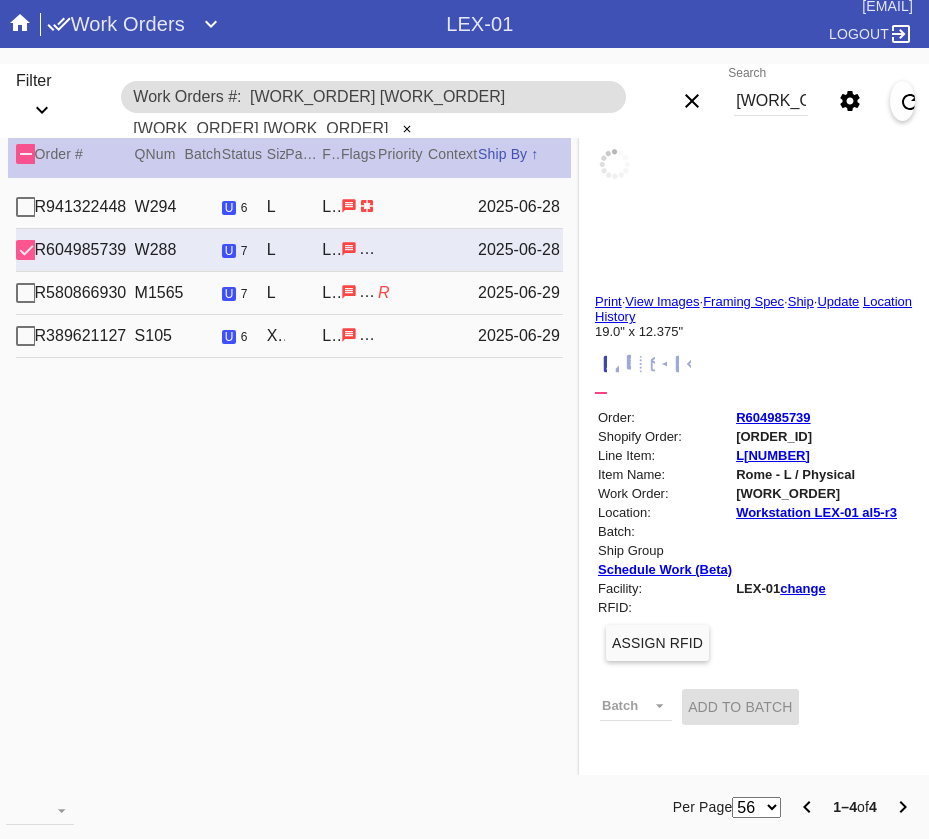 click on "Print" at bounding box center [608, 301] 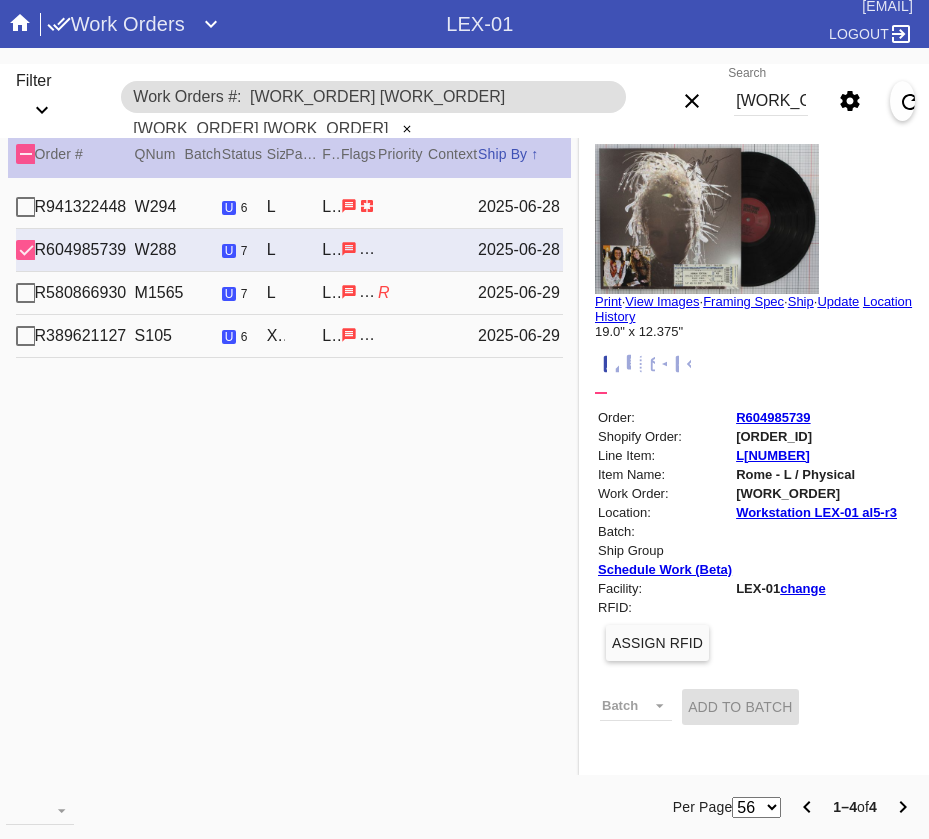click on "W294" at bounding box center (160, 207) 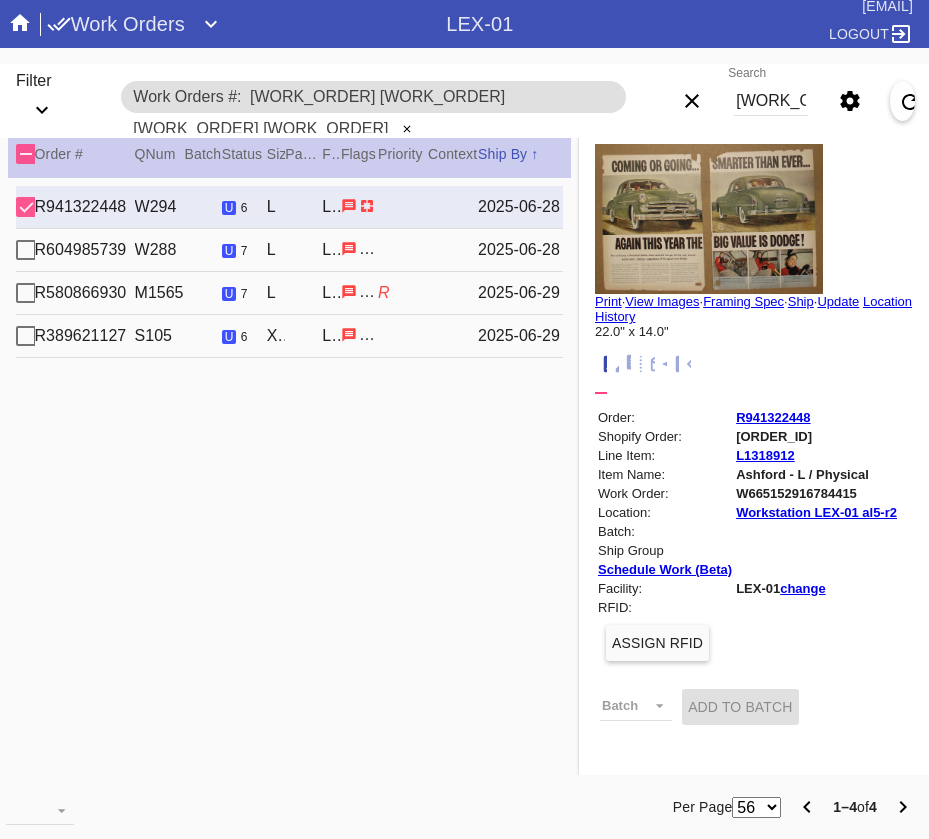 click at bounding box center (709, 219) 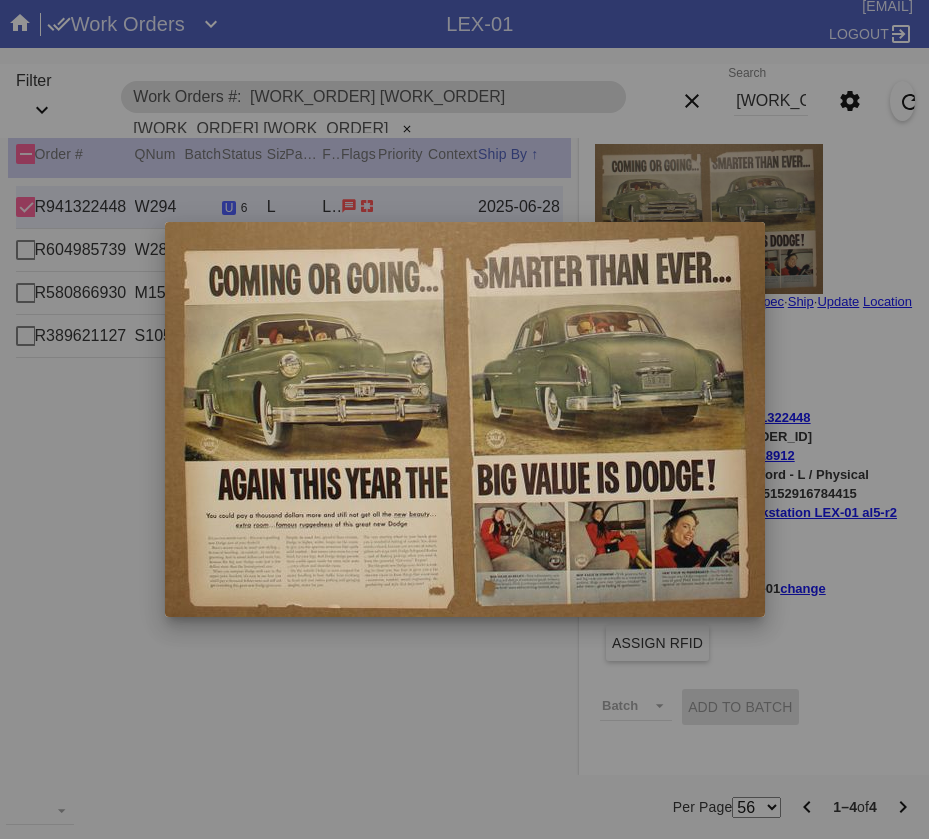 click at bounding box center (465, 419) 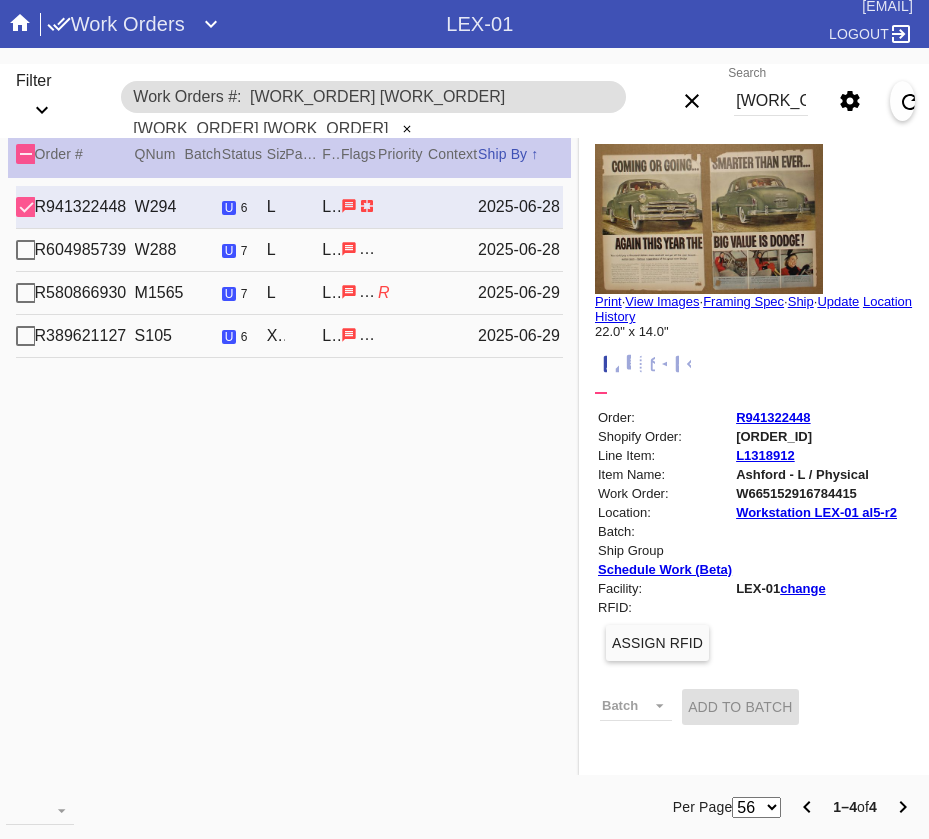 click on "Print" at bounding box center [608, 301] 